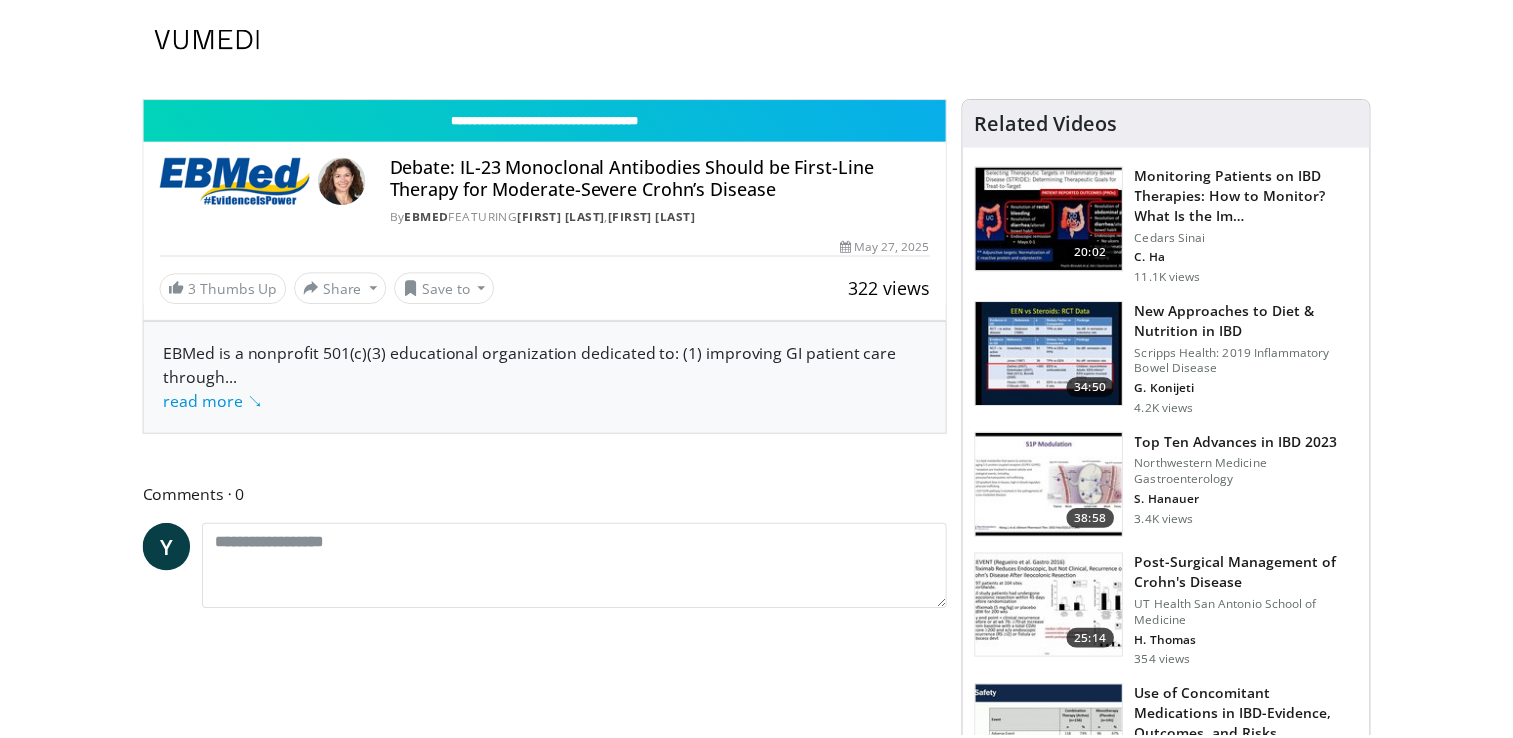 scroll, scrollTop: 0, scrollLeft: 0, axis: both 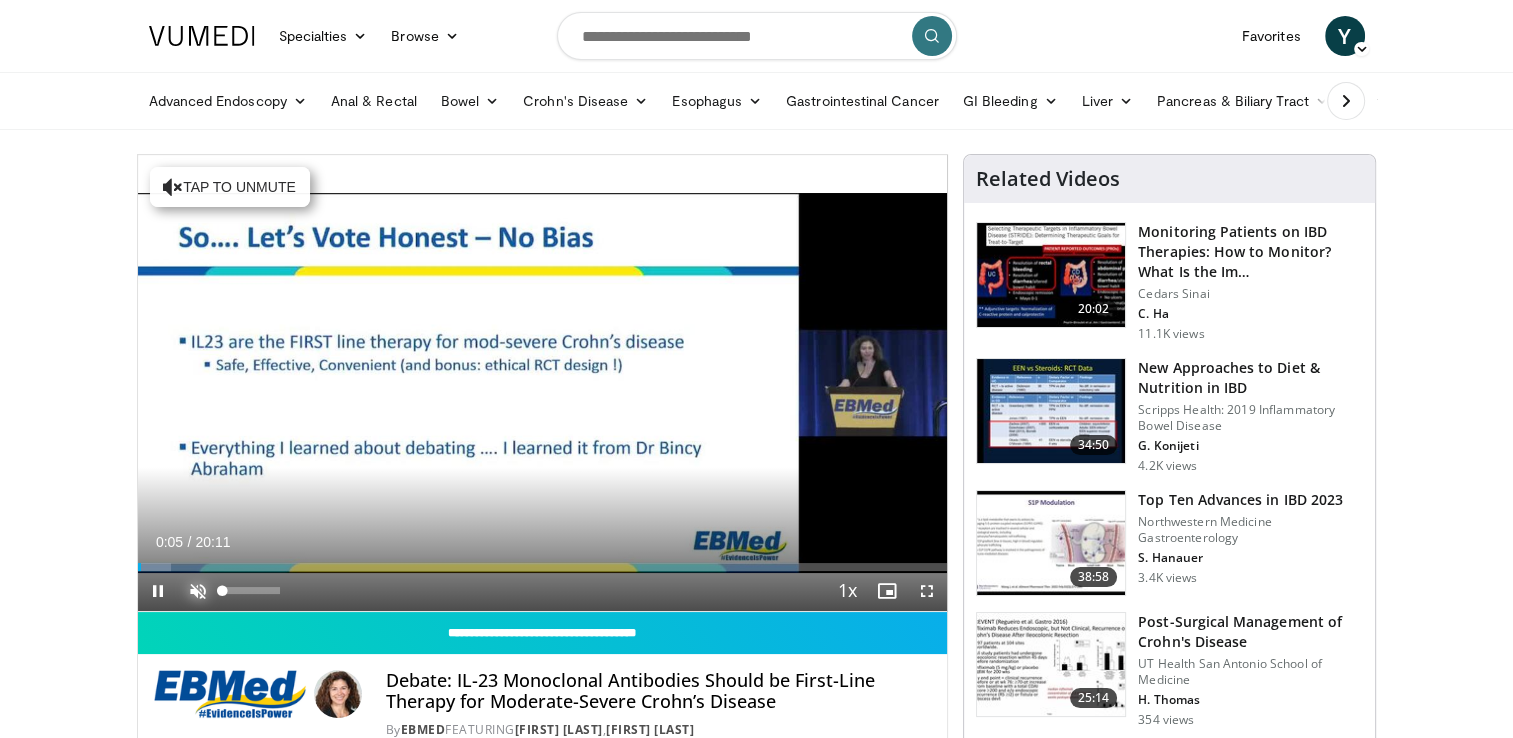 click at bounding box center [198, 591] 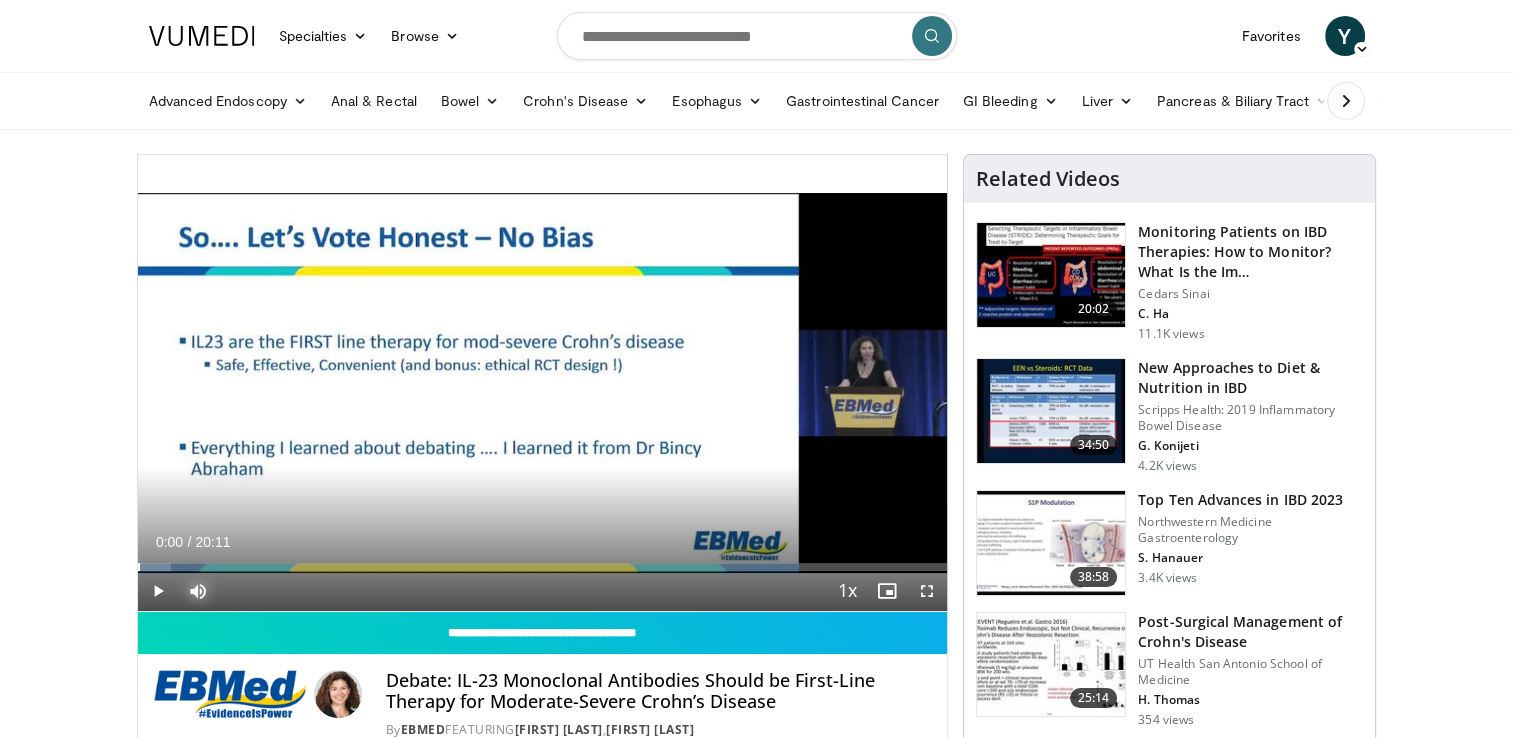 drag, startPoint x: 143, startPoint y: 566, endPoint x: 129, endPoint y: 566, distance: 14 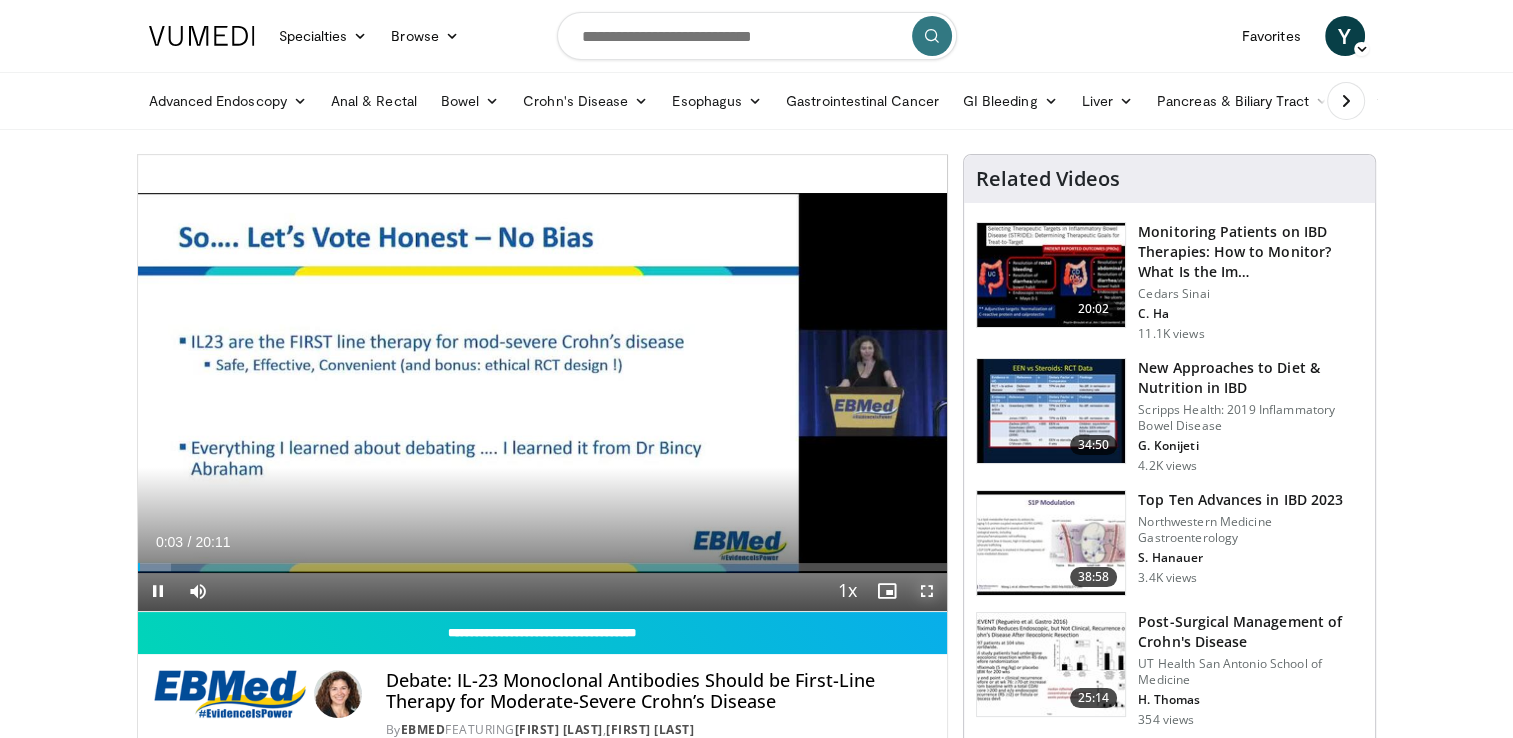 click at bounding box center [927, 591] 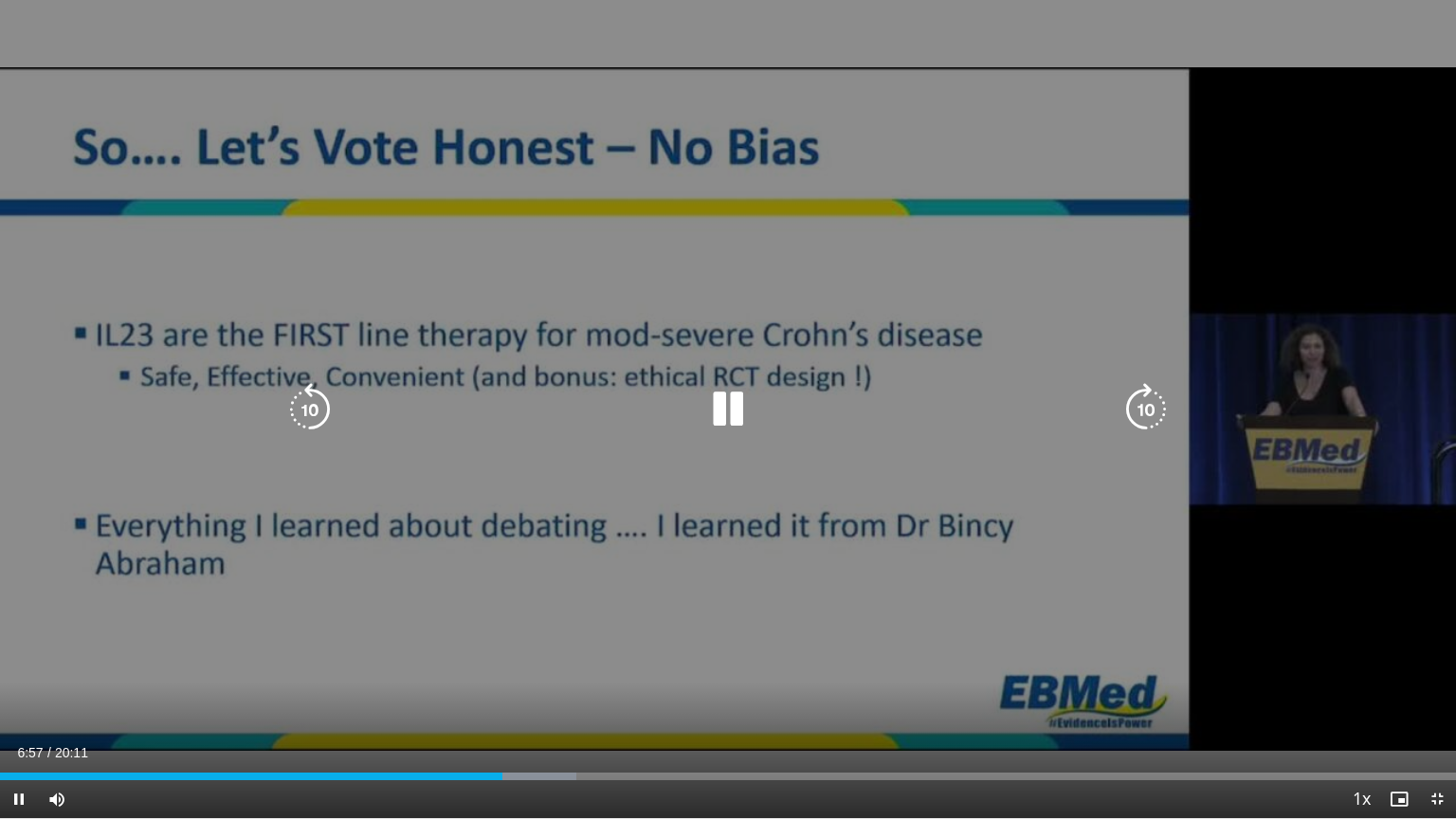 drag, startPoint x: 882, startPoint y: 632, endPoint x: 548, endPoint y: 252, distance: 505.9209 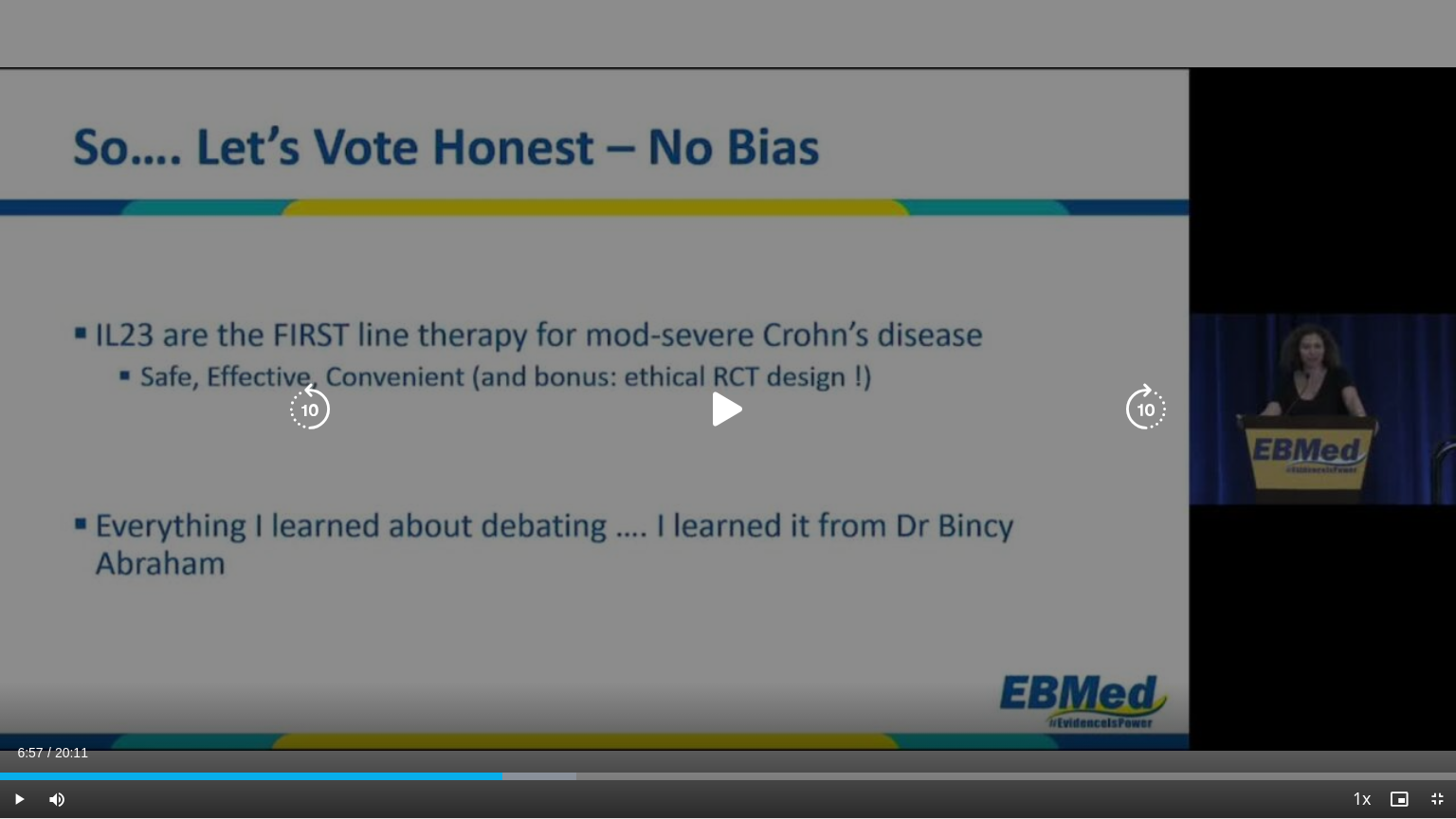 click at bounding box center [728, 410] 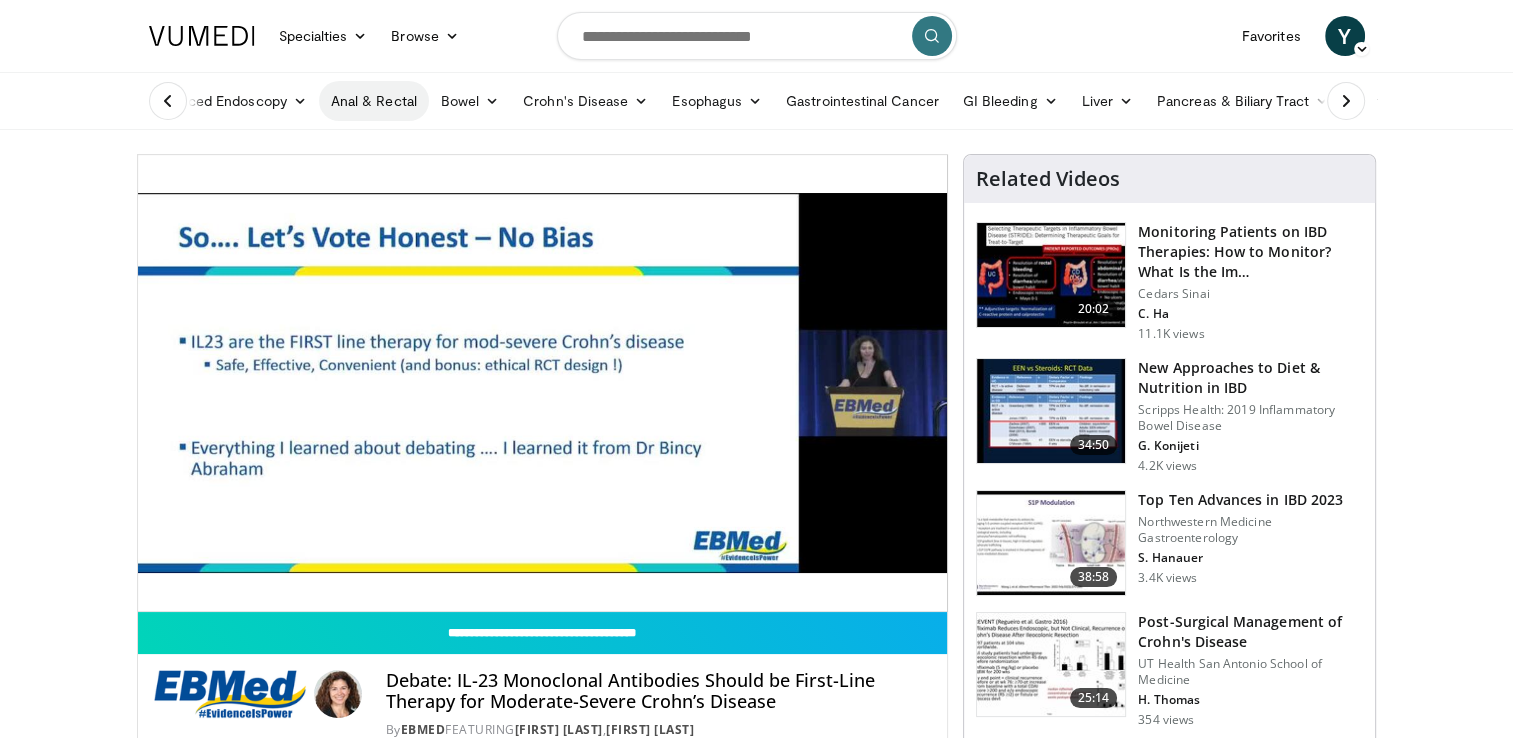 click on "Anal & Rectal" at bounding box center (374, 101) 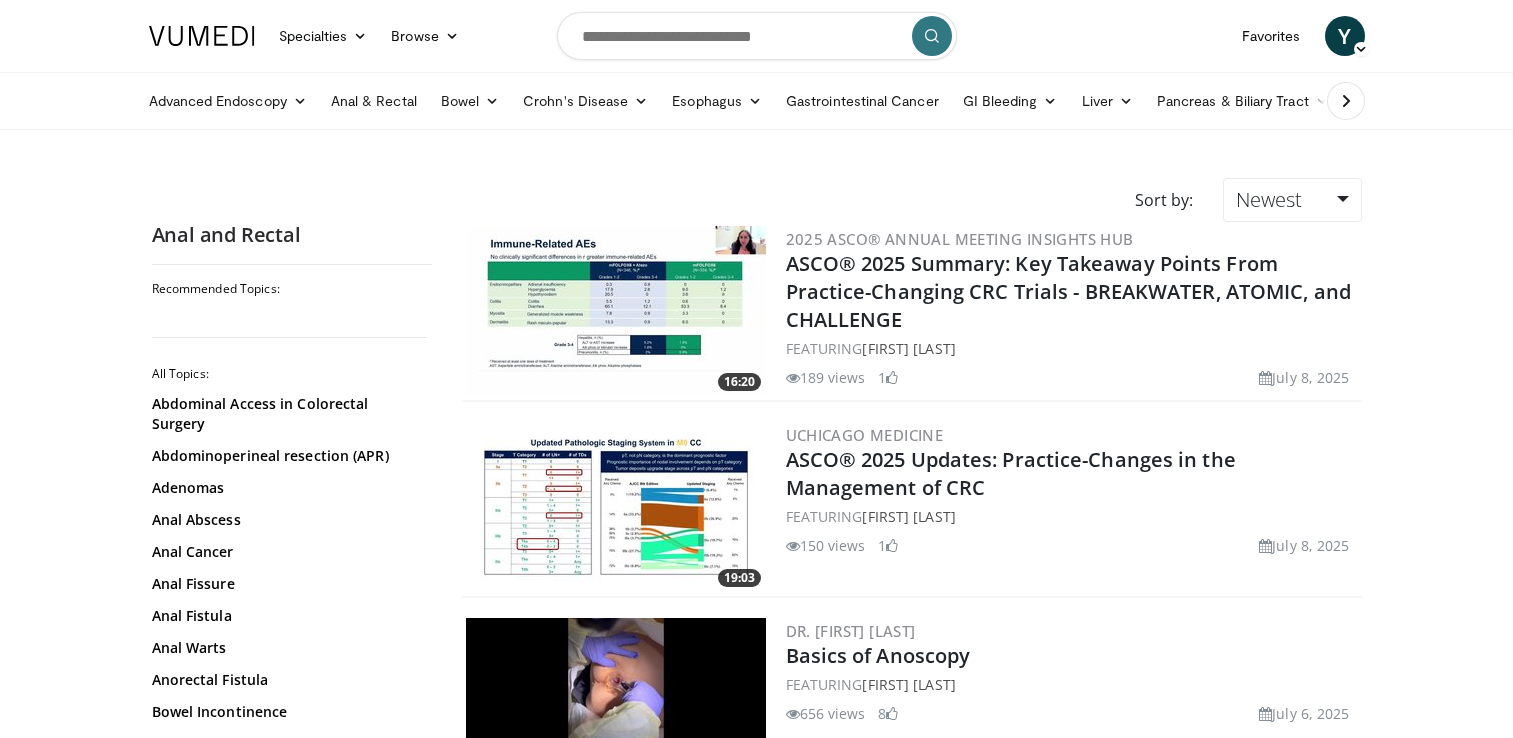 scroll, scrollTop: 0, scrollLeft: 0, axis: both 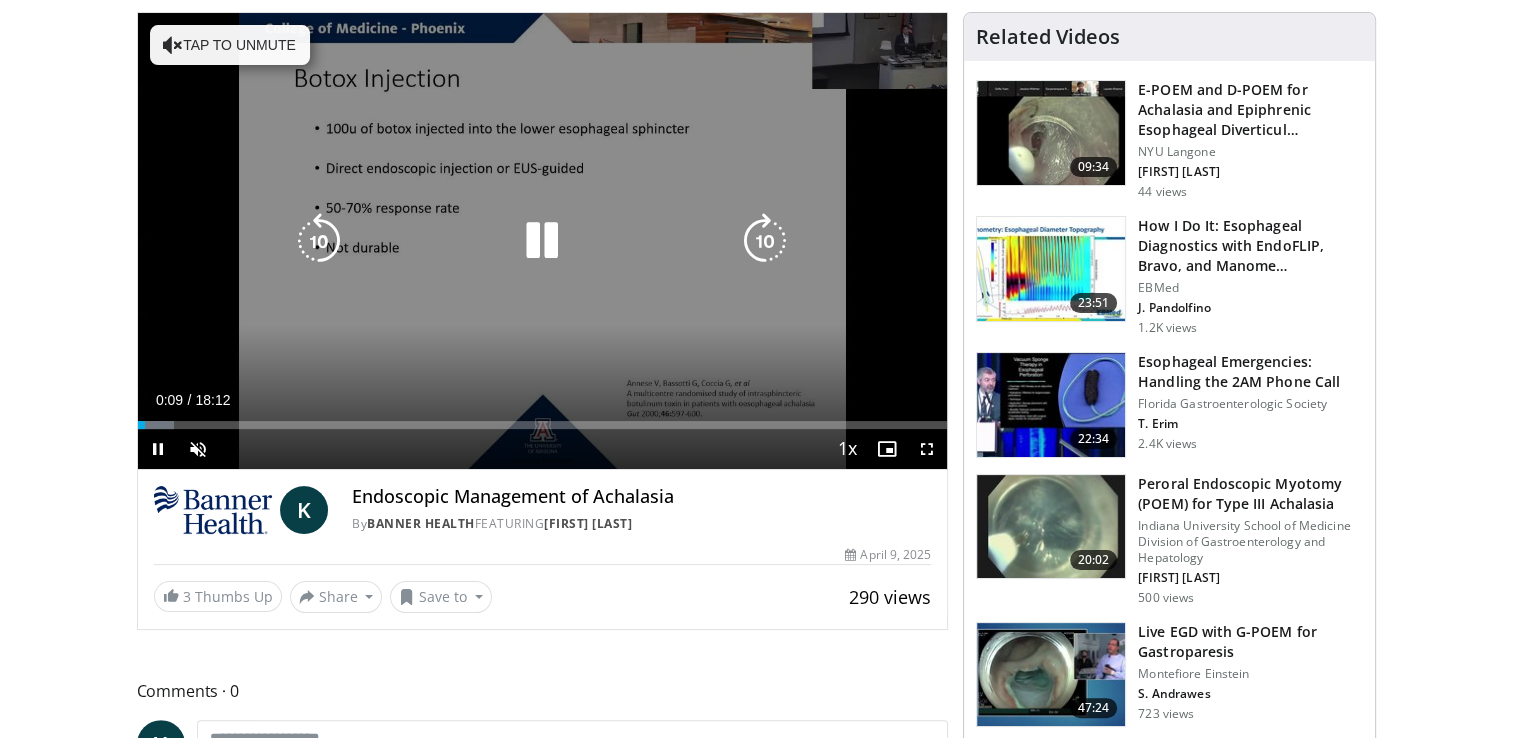 click at bounding box center [173, 45] 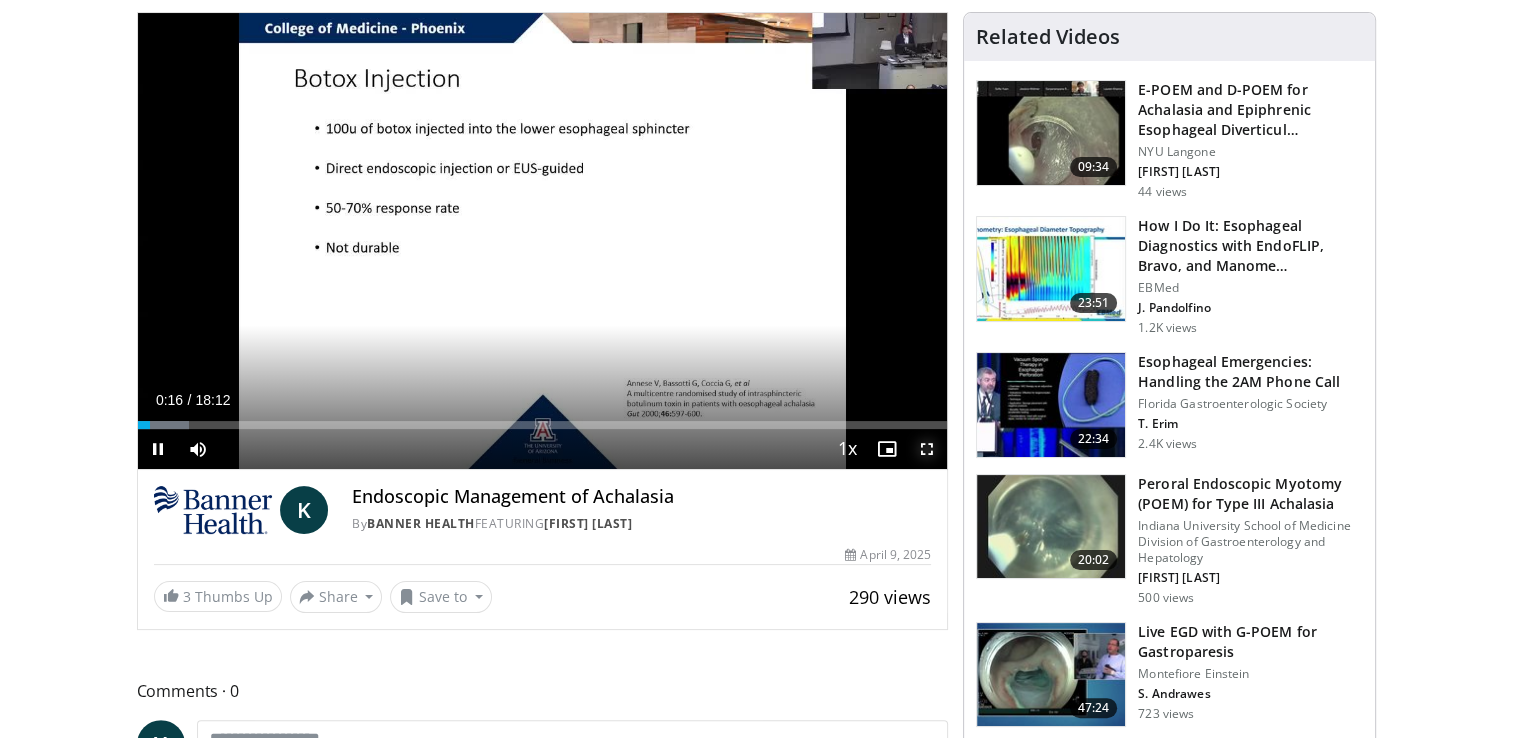click at bounding box center [927, 449] 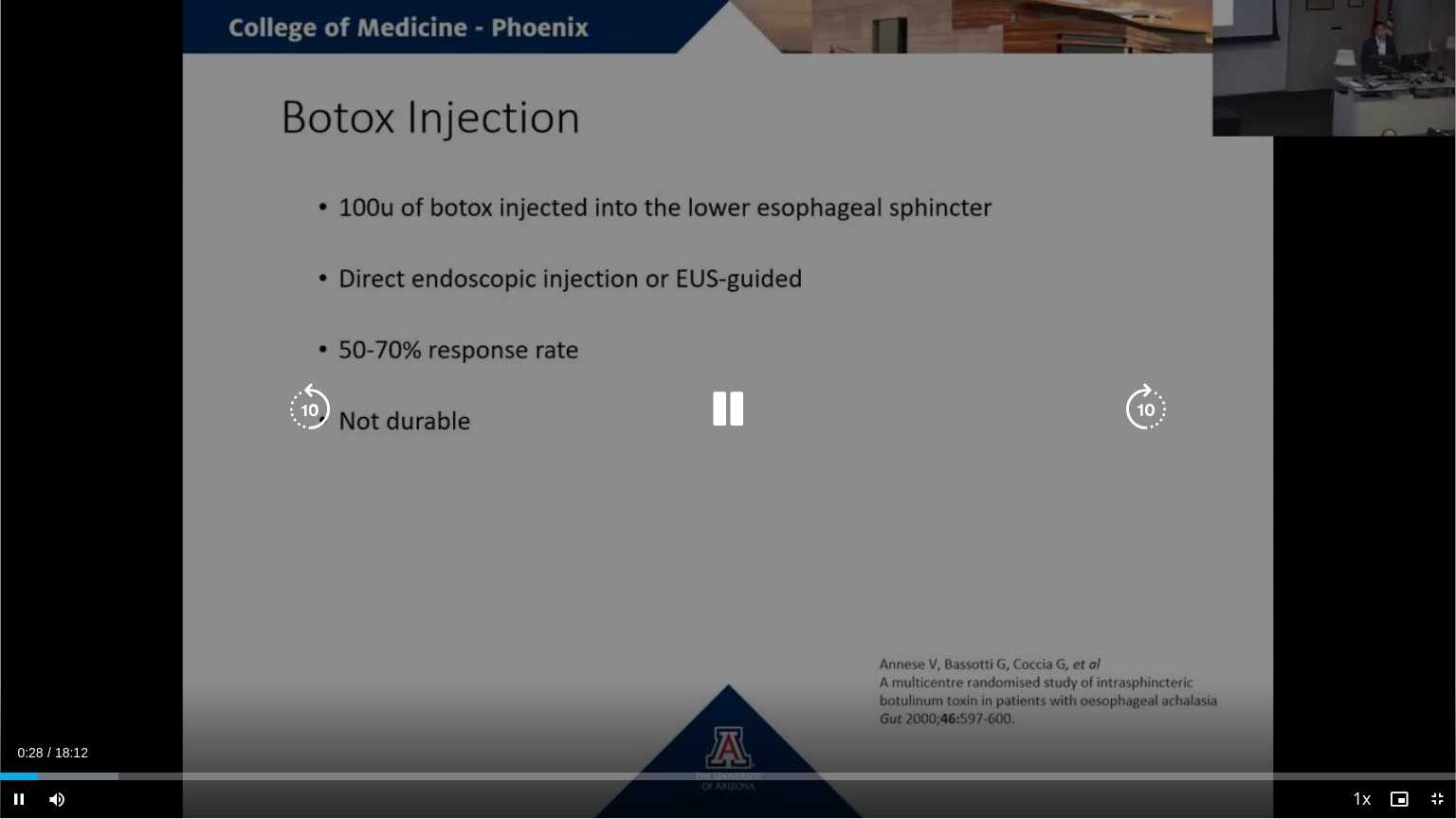 click at bounding box center (1146, 410) 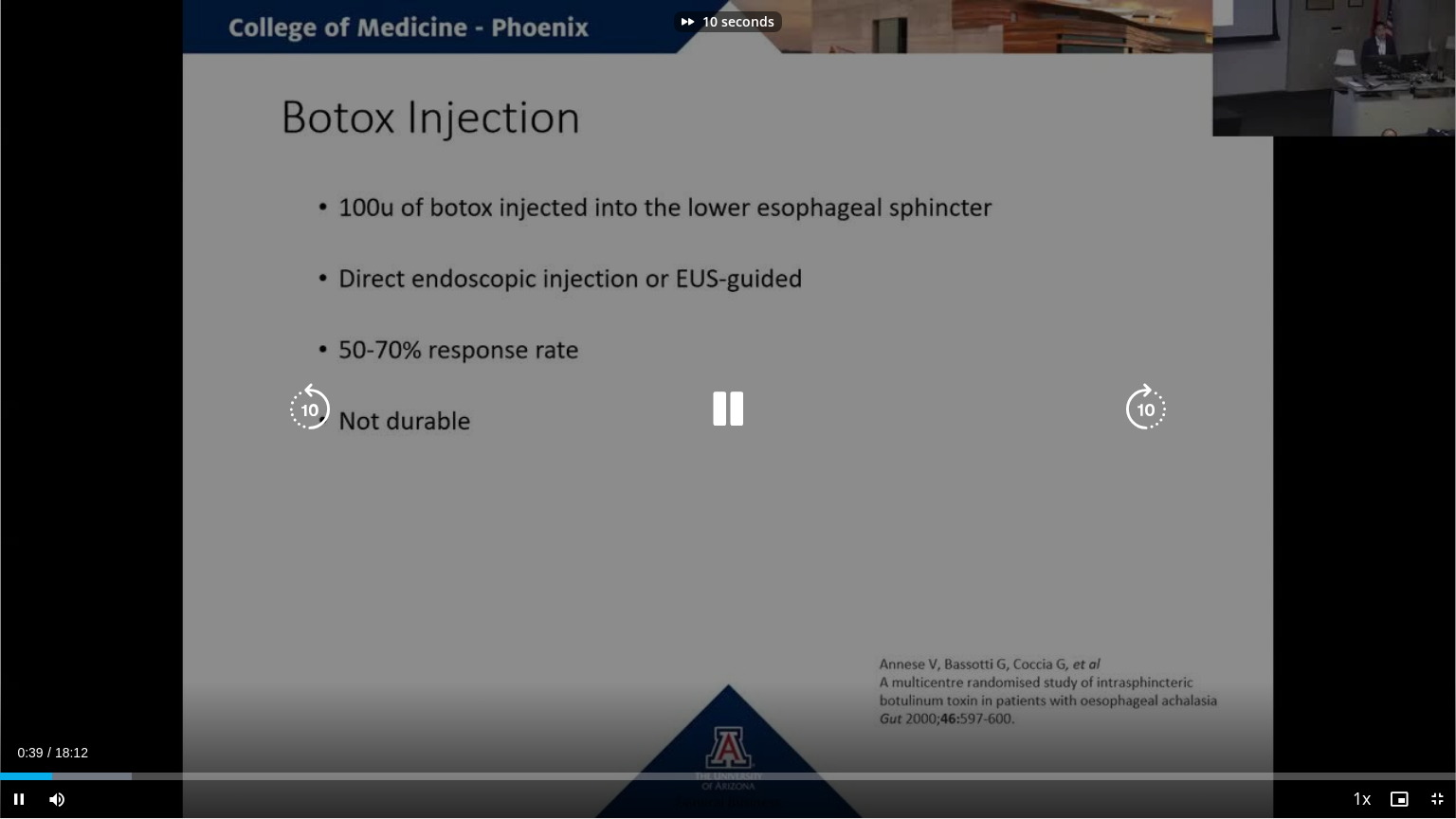 click at bounding box center [1146, 410] 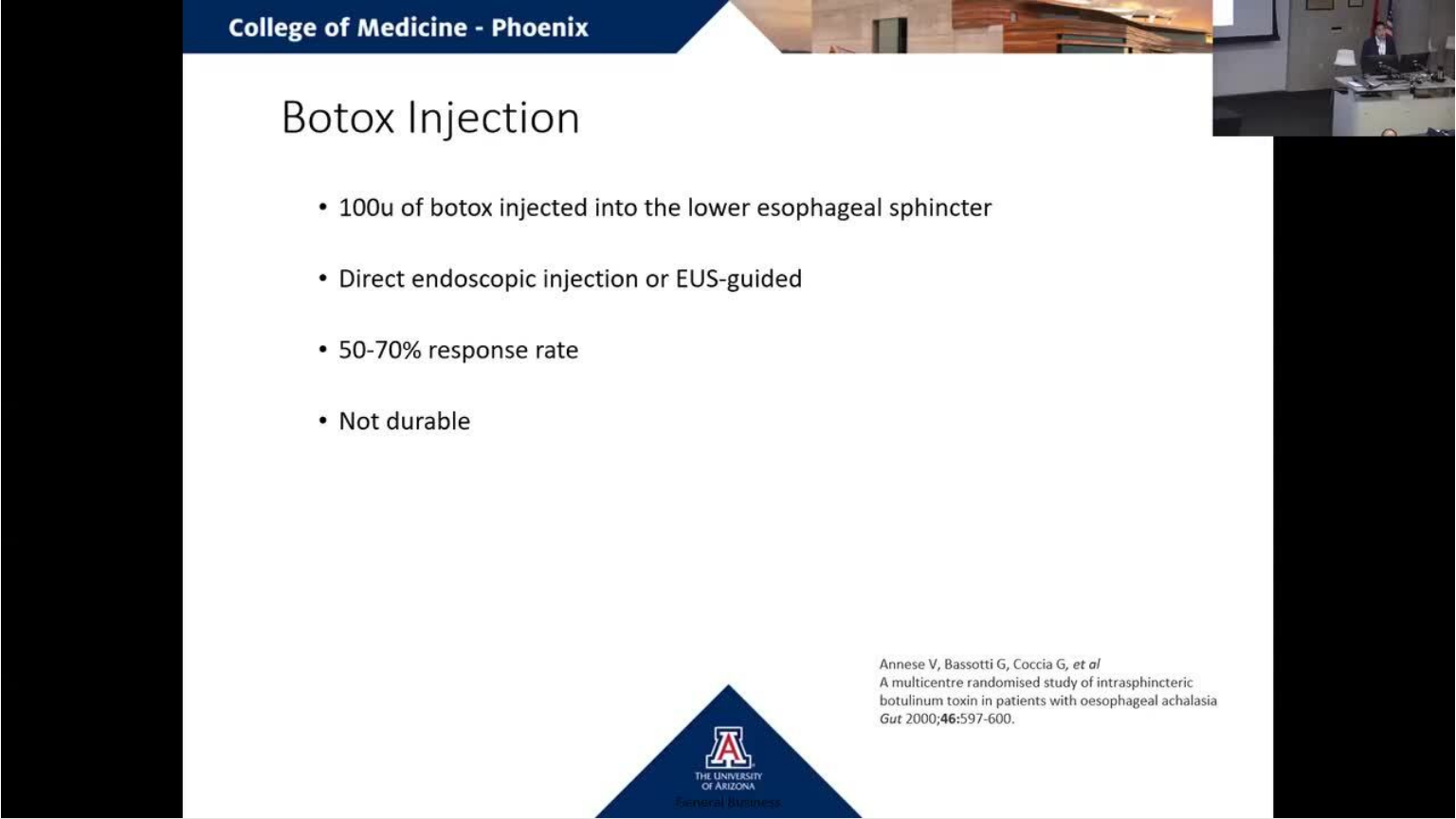 click on "20 seconds
Tap to unmute" at bounding box center [728, 409] 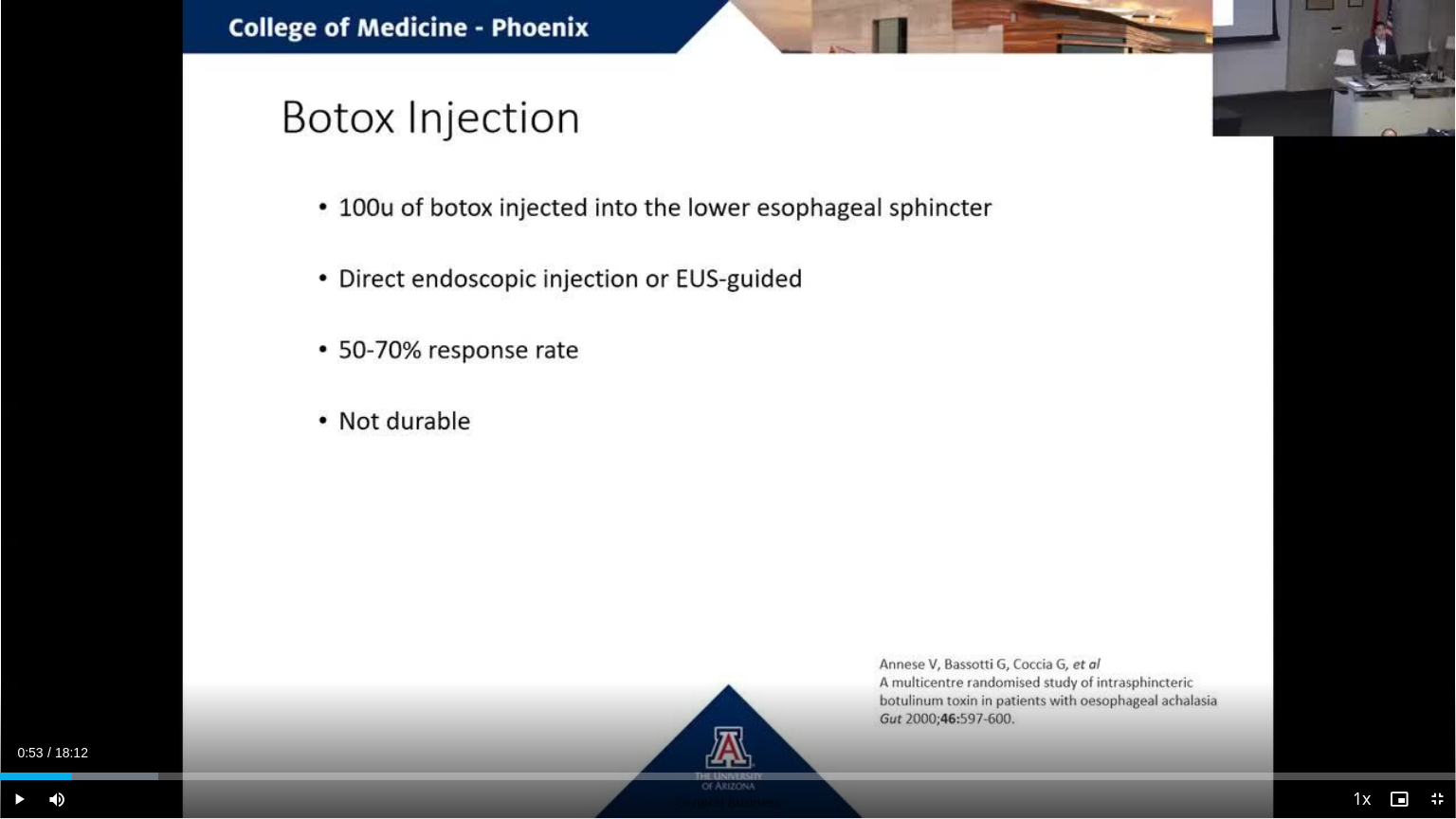 click on "20 seconds
Tap to unmute" at bounding box center (728, 409) 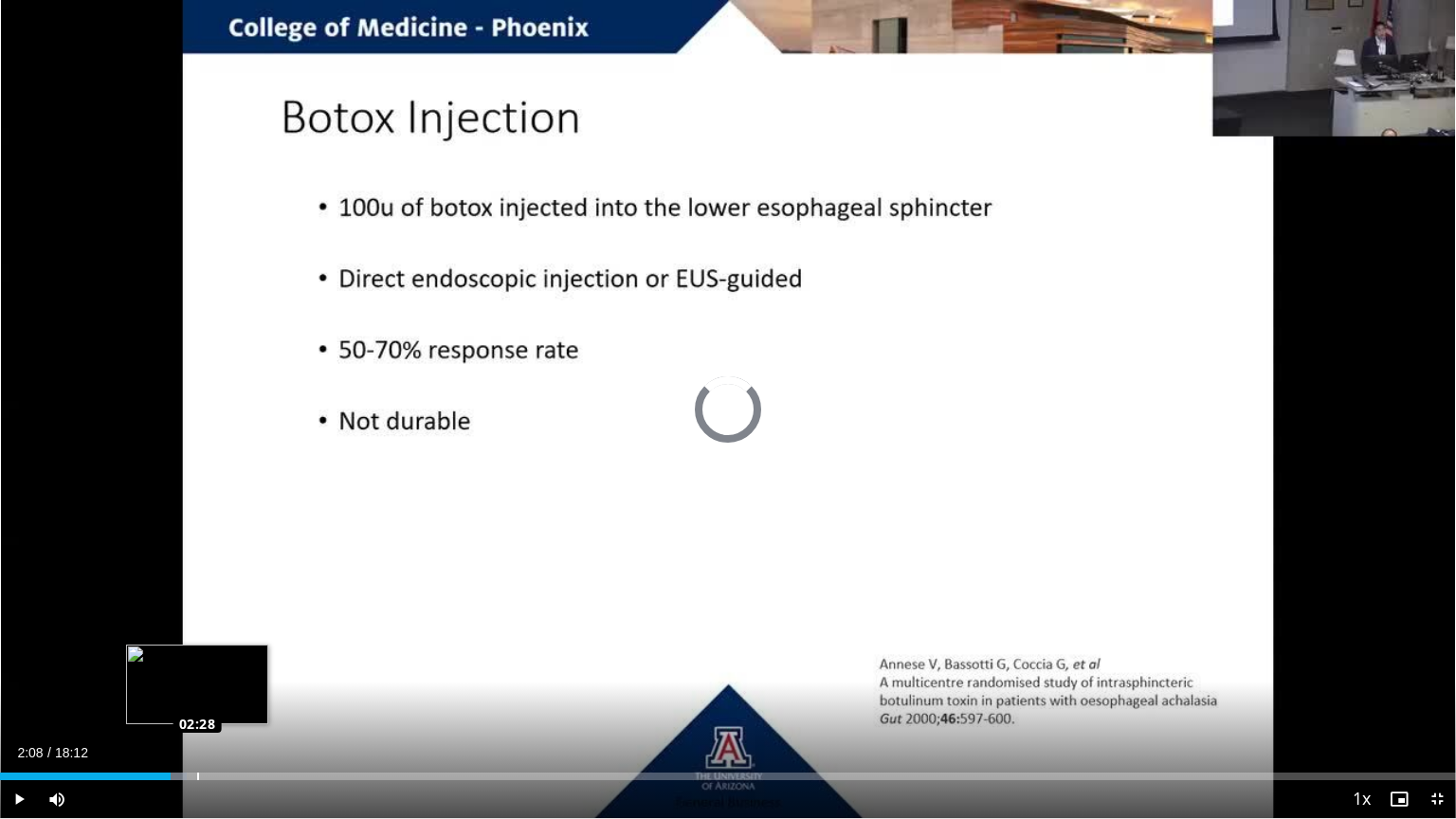 drag, startPoint x: 77, startPoint y: 773, endPoint x: 198, endPoint y: 771, distance: 121.01653 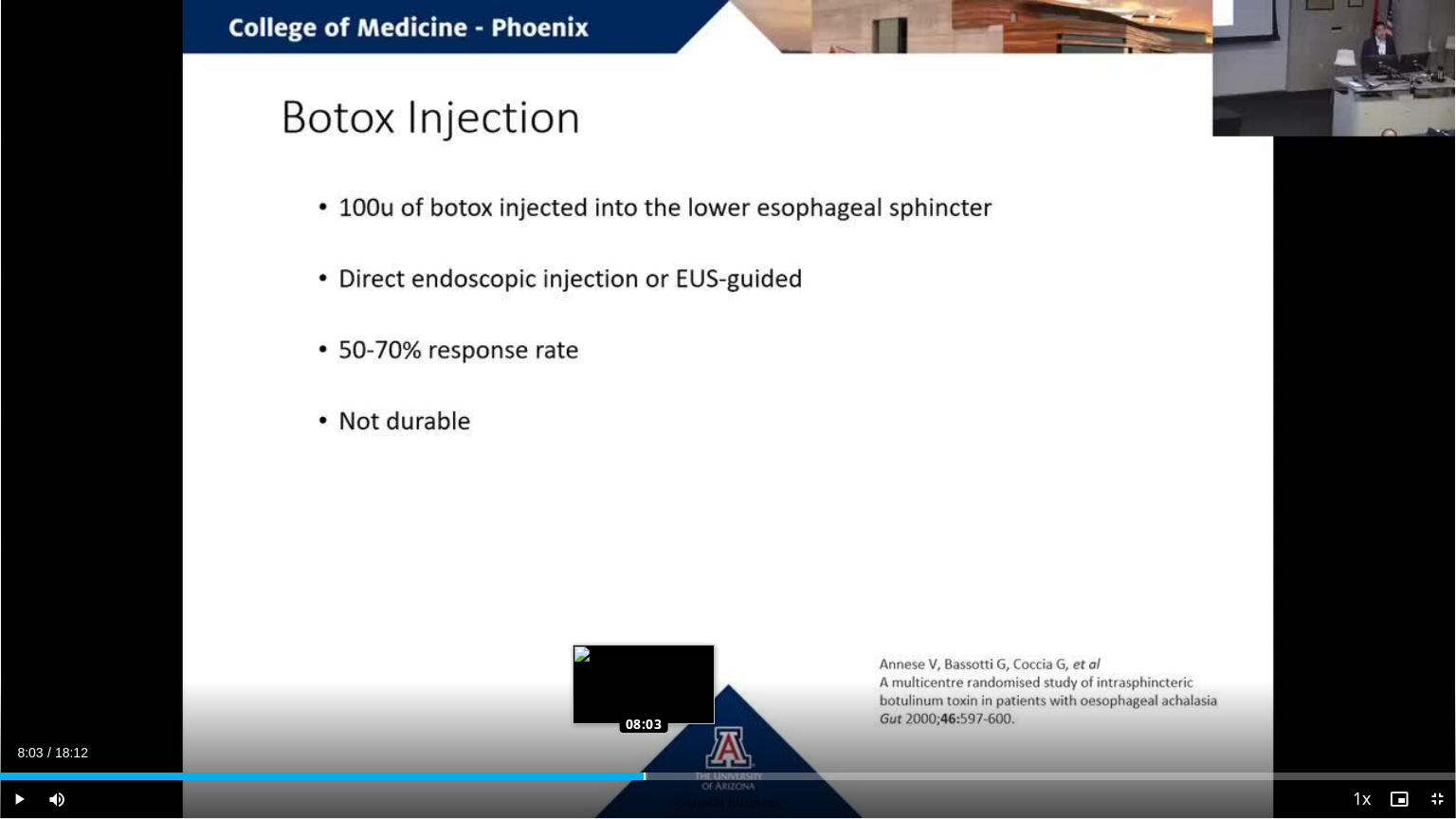 drag, startPoint x: 201, startPoint y: 774, endPoint x: 645, endPoint y: 769, distance: 444.0282 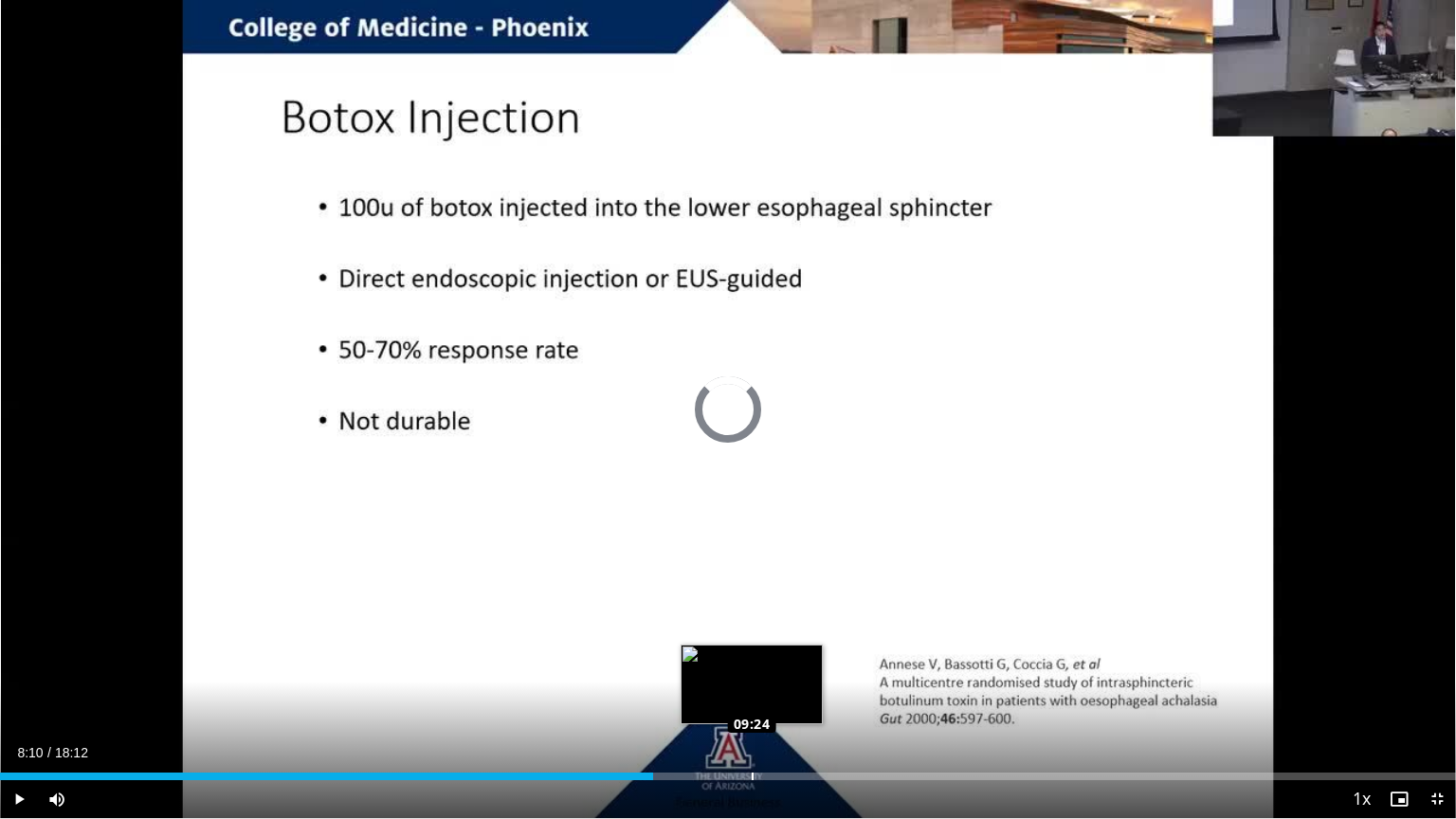 drag, startPoint x: 649, startPoint y: 771, endPoint x: 787, endPoint y: 774, distance: 138.0326 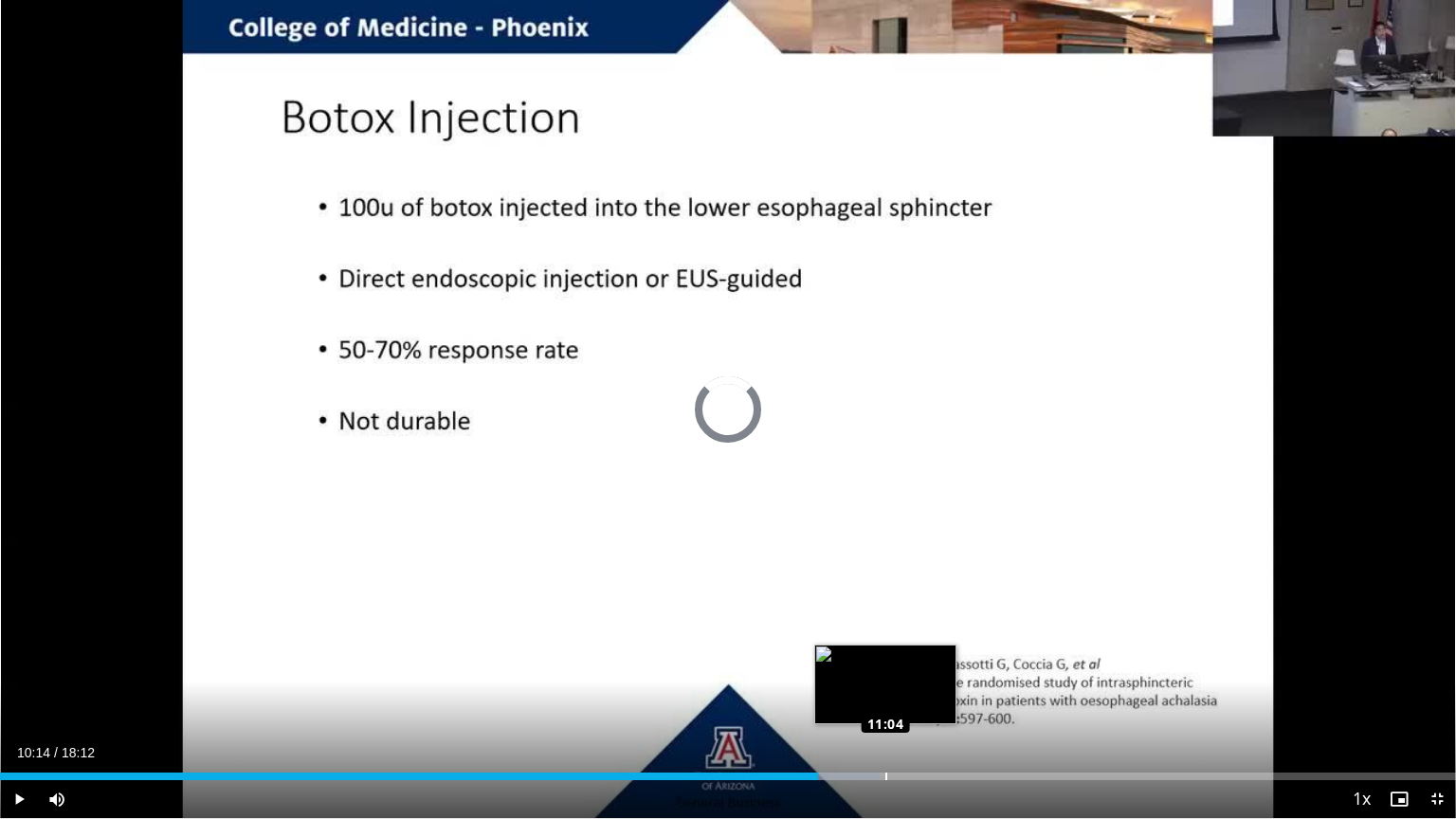 drag, startPoint x: 792, startPoint y: 779, endPoint x: 887, endPoint y: 775, distance: 95.08417 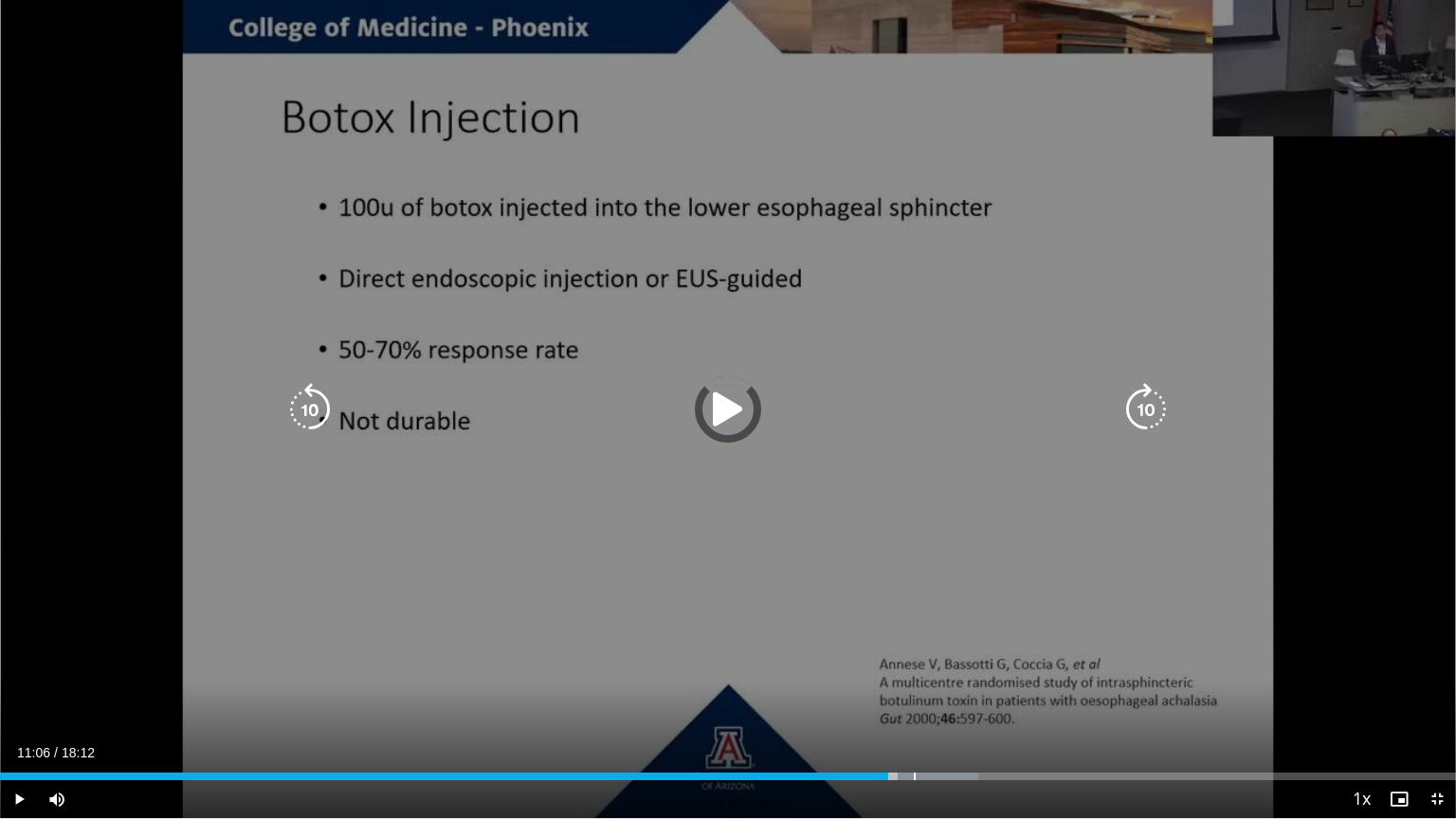 drag, startPoint x: 887, startPoint y: 774, endPoint x: 998, endPoint y: 792, distance: 112.44999 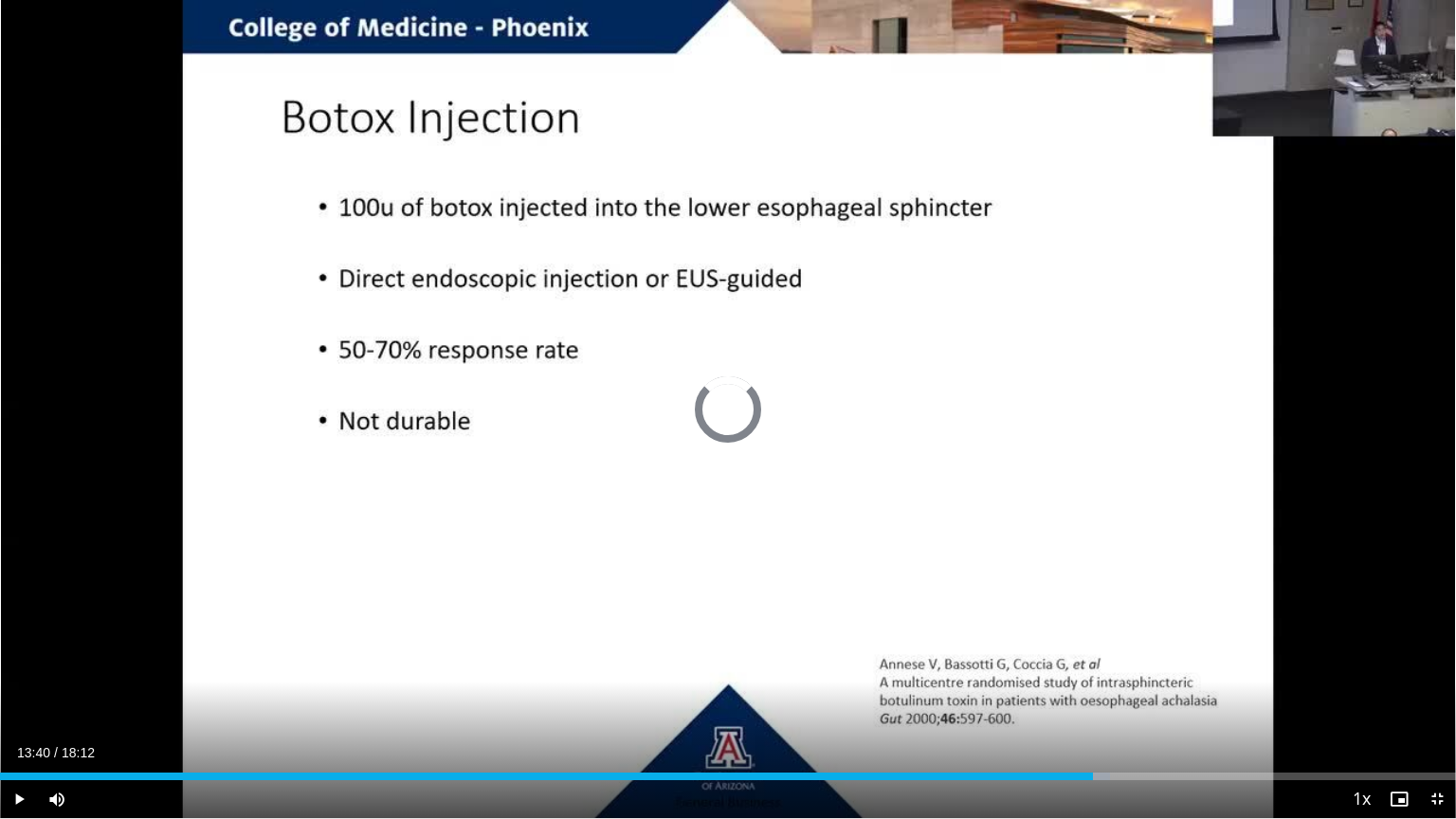 drag, startPoint x: 1001, startPoint y: 777, endPoint x: 1110, endPoint y: 784, distance: 109.224539 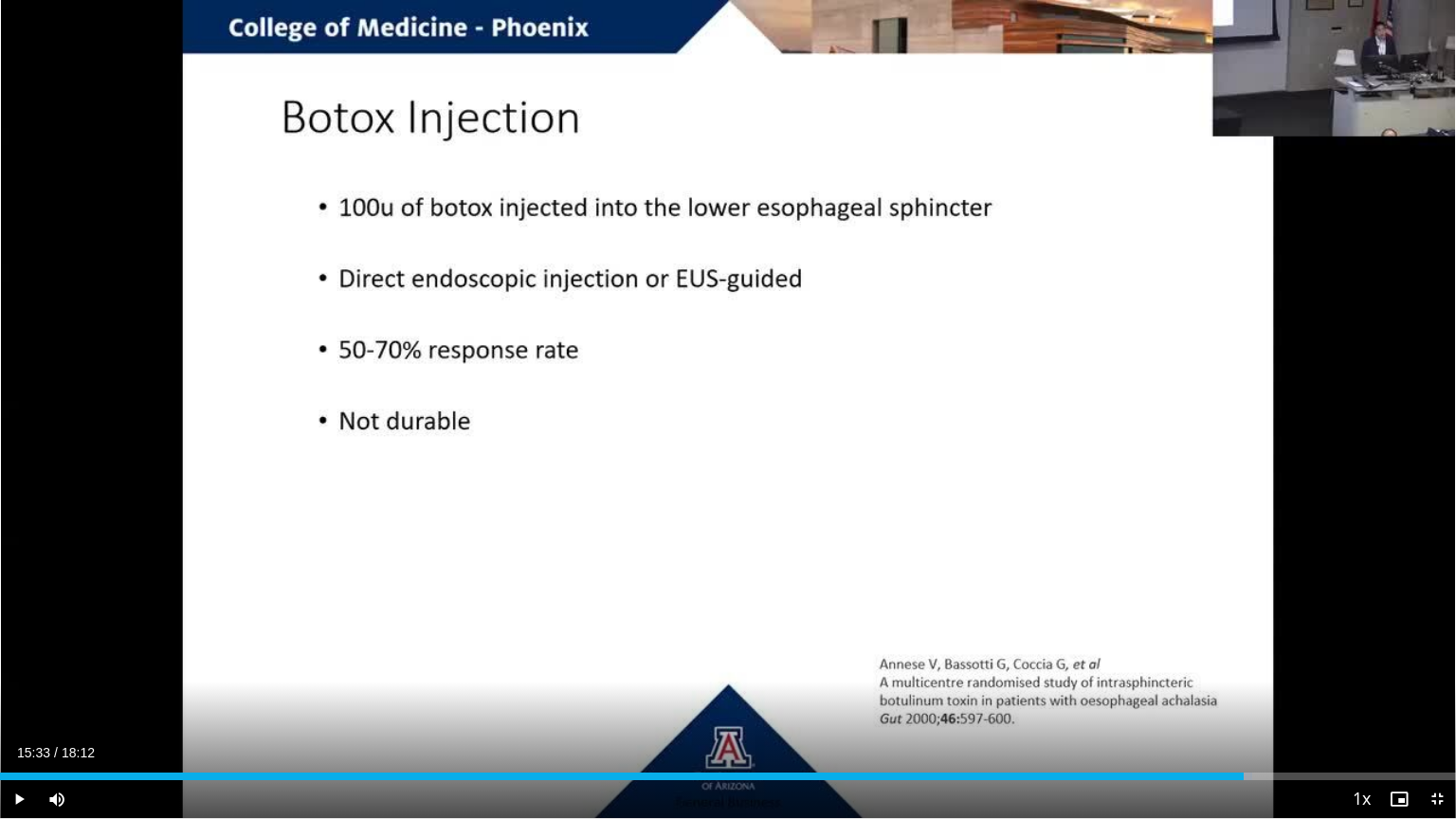 drag, startPoint x: 1126, startPoint y: 775, endPoint x: 1244, endPoint y: 773, distance: 118.016948 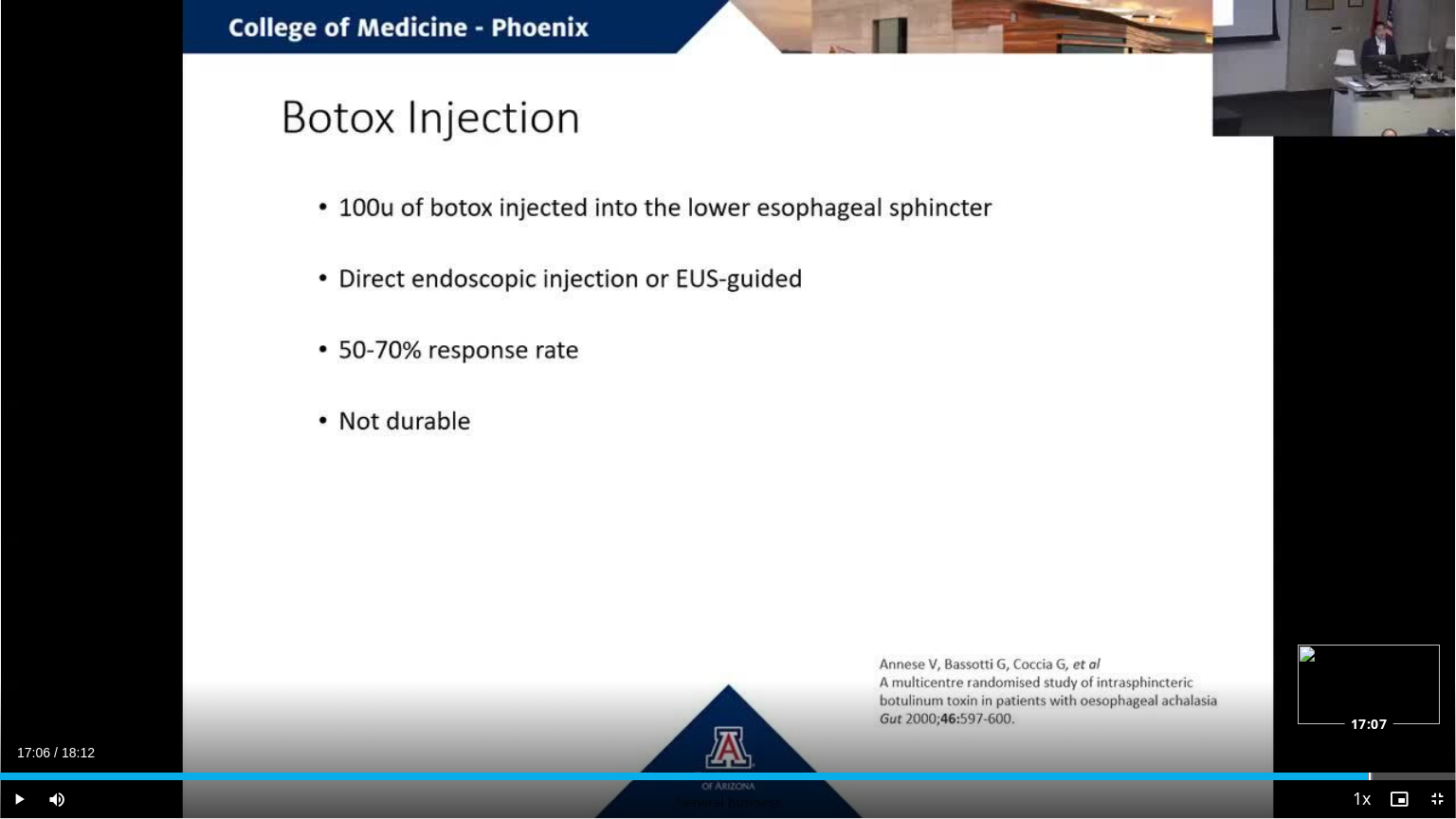 drag, startPoint x: 1244, startPoint y: 773, endPoint x: 1369, endPoint y: 770, distance: 125.03599 